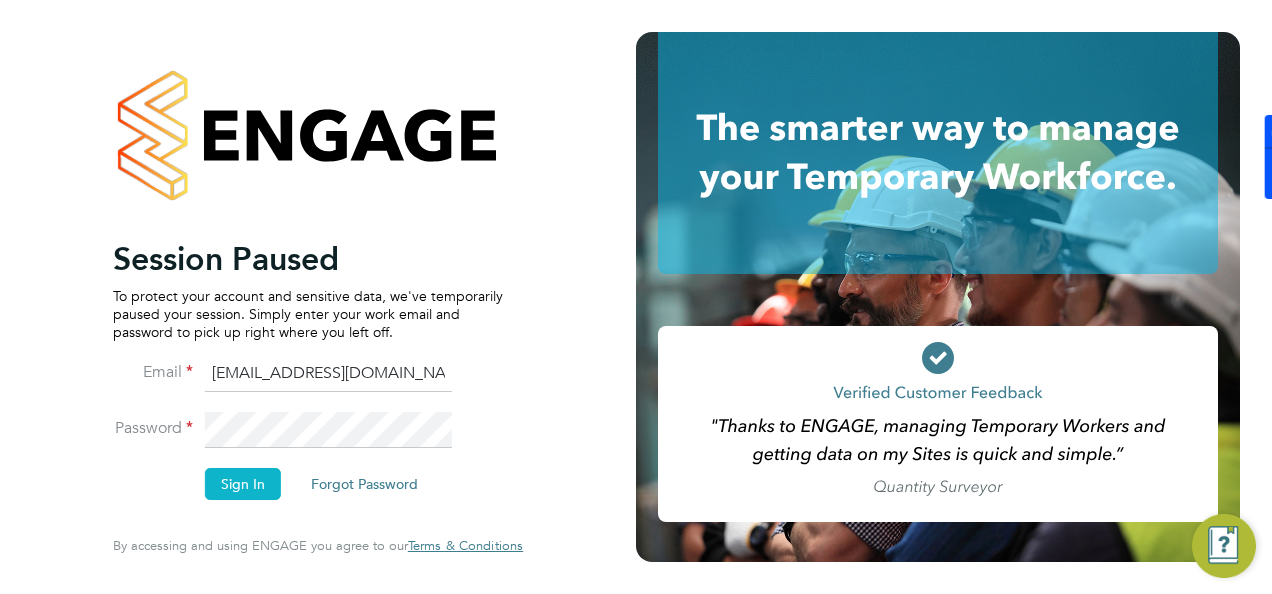 scroll, scrollTop: 0, scrollLeft: 0, axis: both 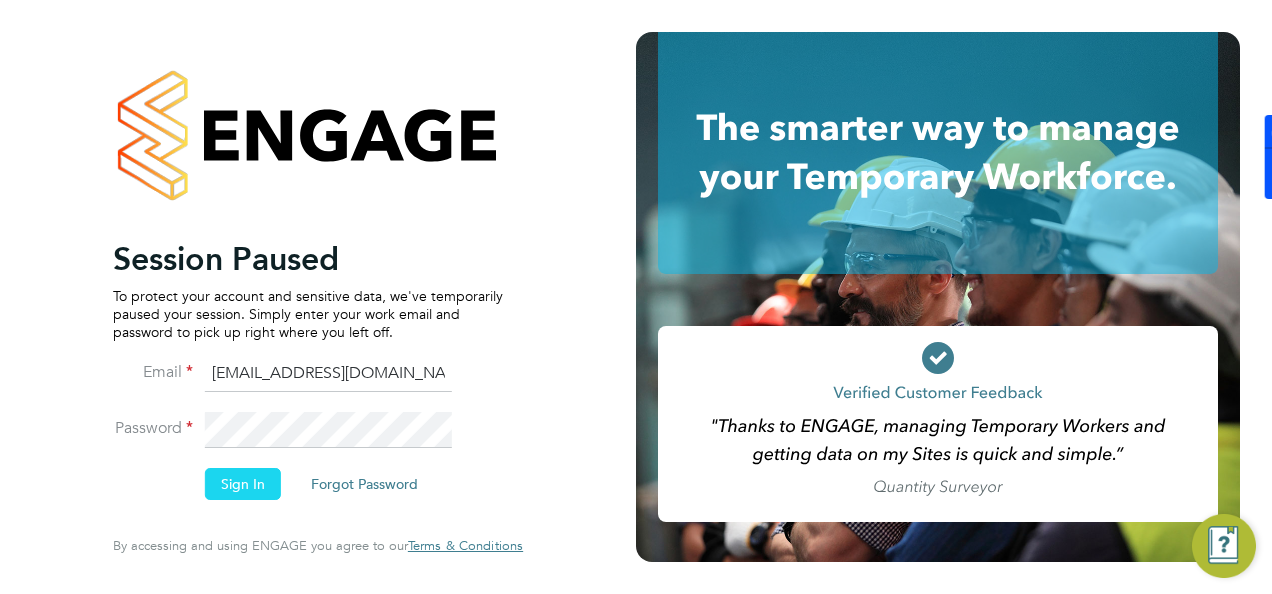 click on "Sign In" 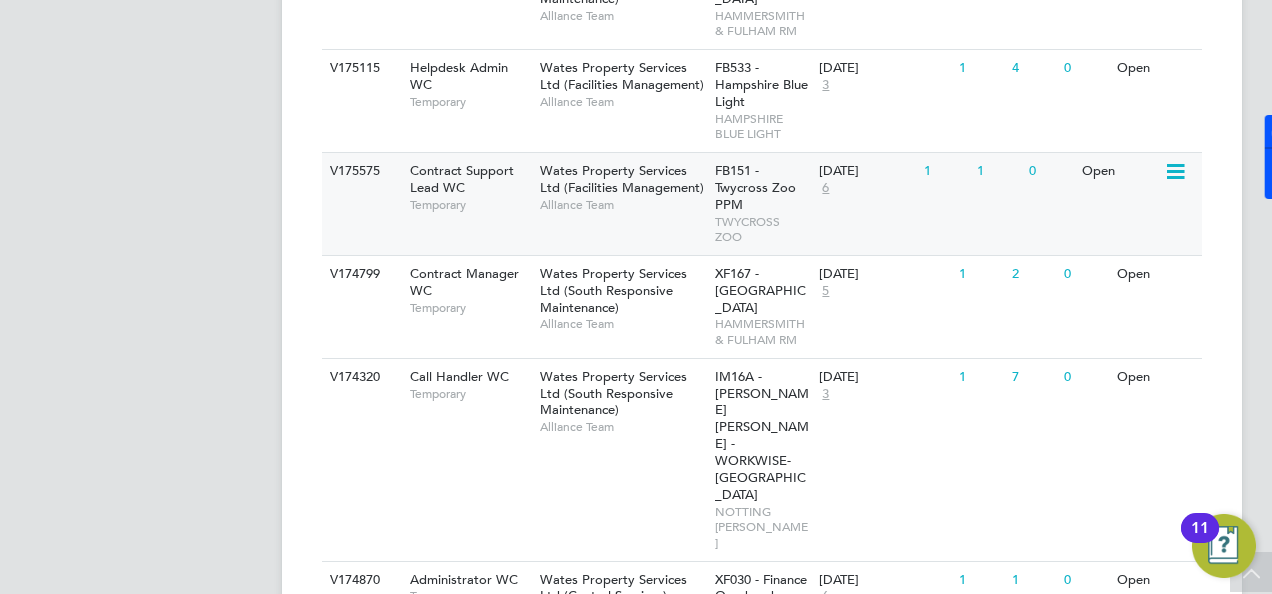 scroll, scrollTop: 1339, scrollLeft: 0, axis: vertical 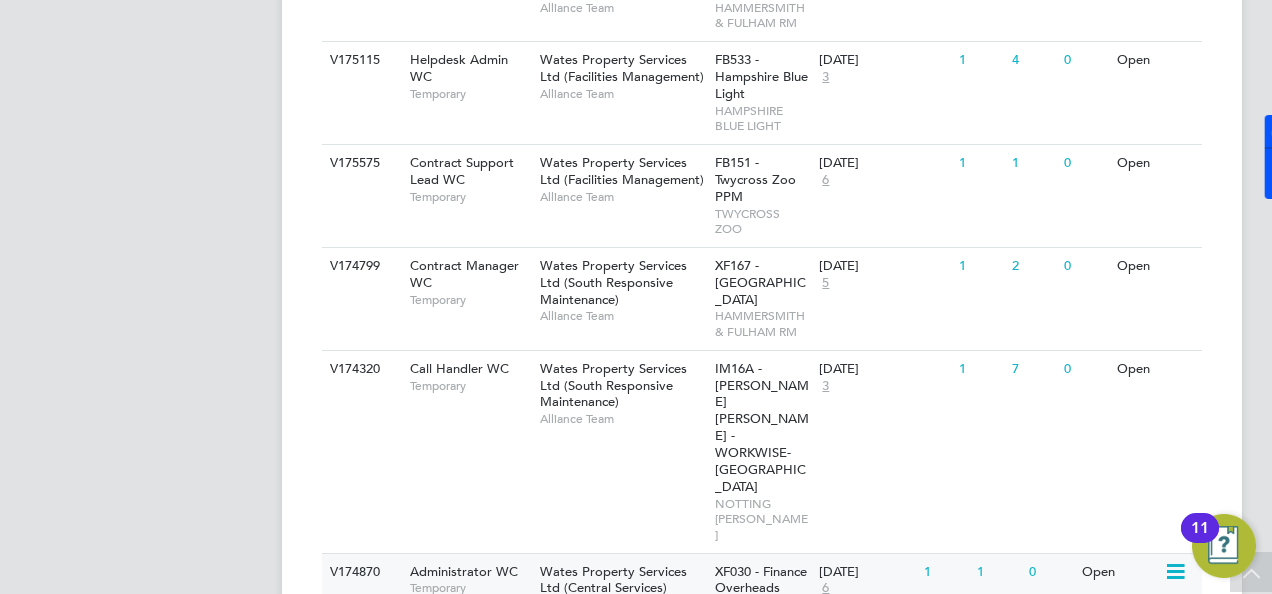 click on "Wates Property Services Ltd (Central Services)" 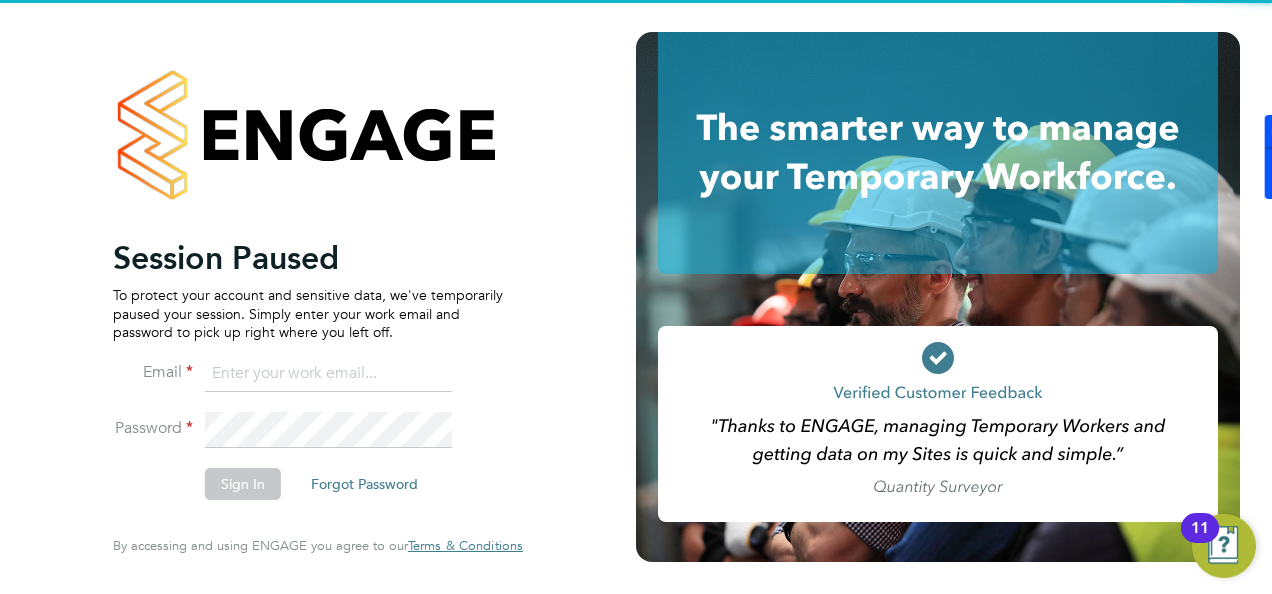 type on "jmcmurray@skilledcareers.co.uk" 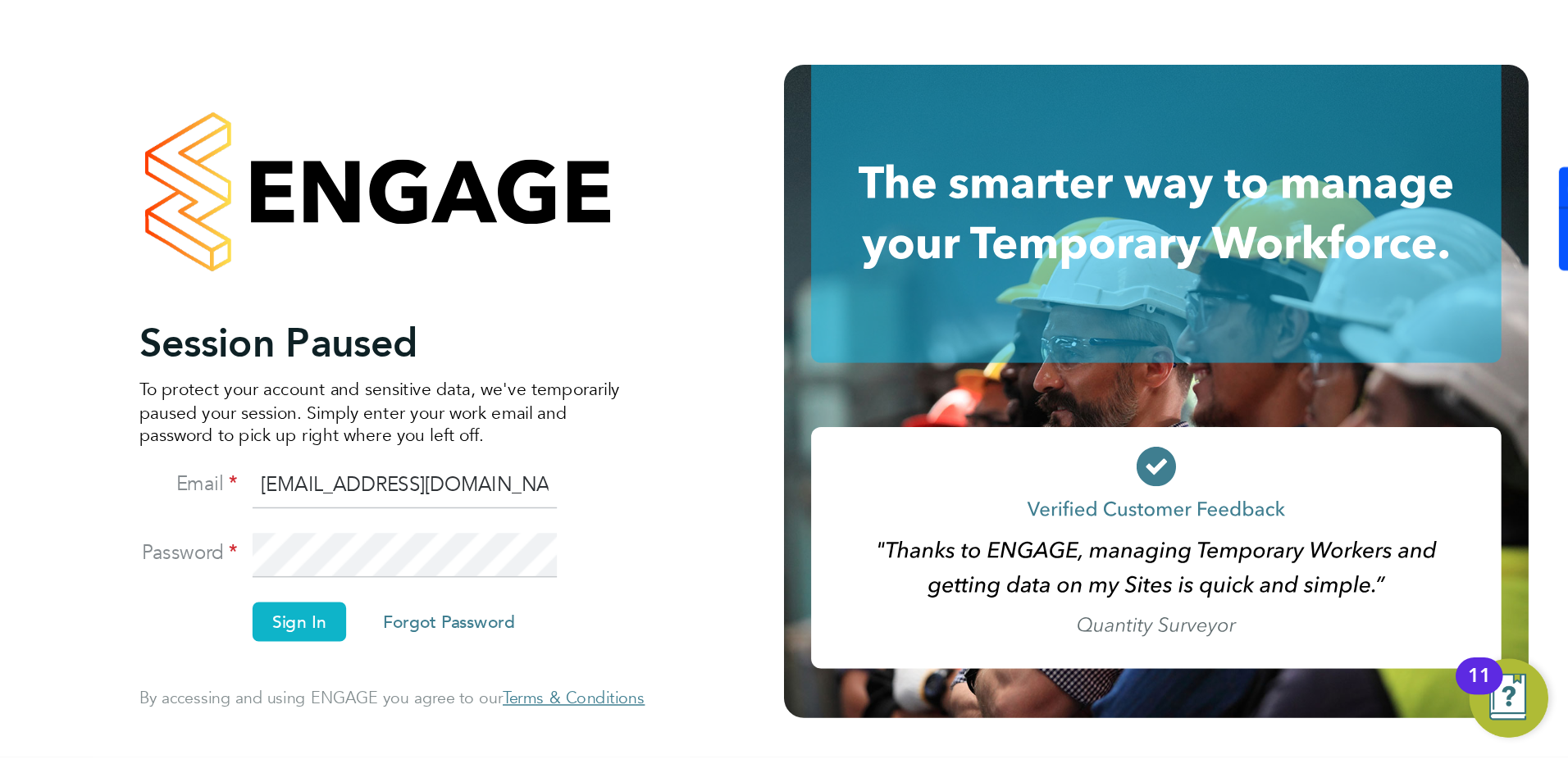 scroll, scrollTop: 0, scrollLeft: 0, axis: both 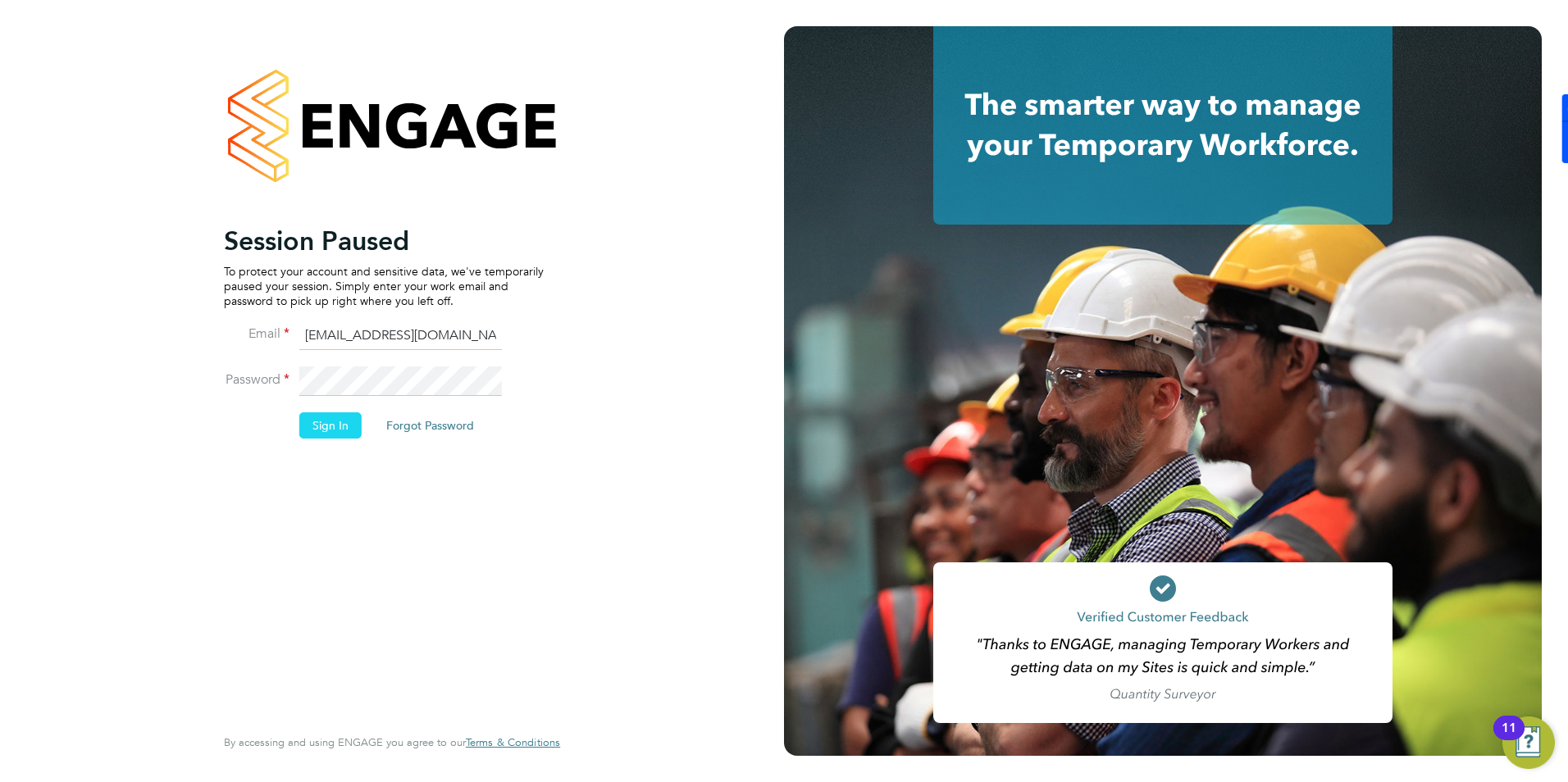 click on "Sign In" 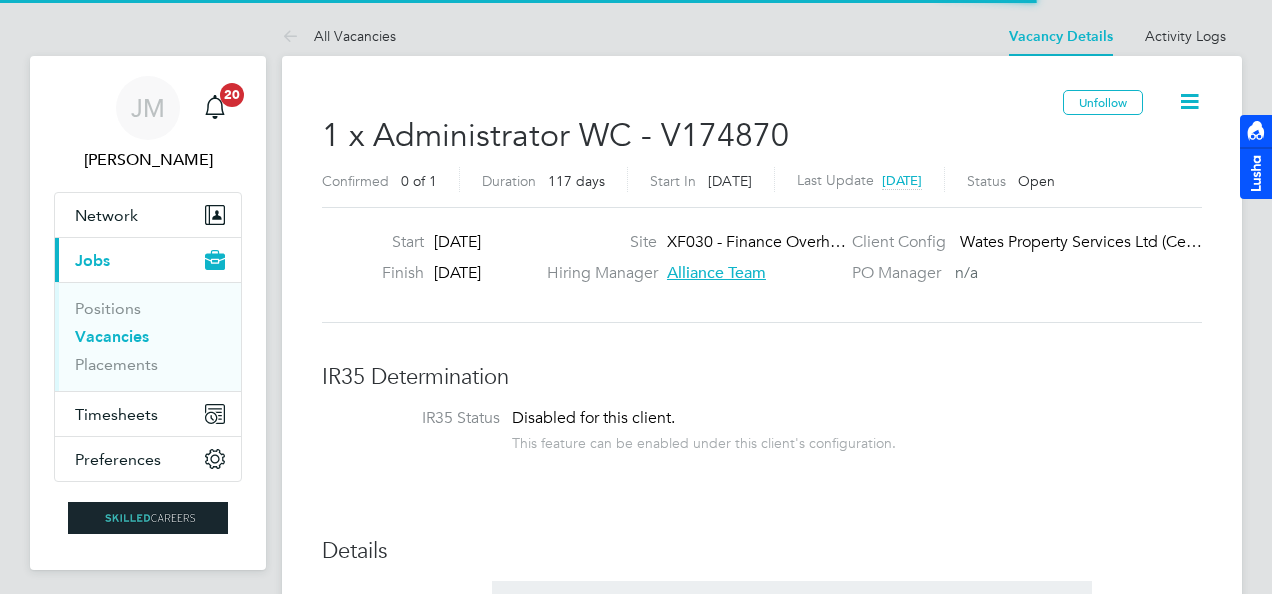scroll, scrollTop: 283, scrollLeft: 0, axis: vertical 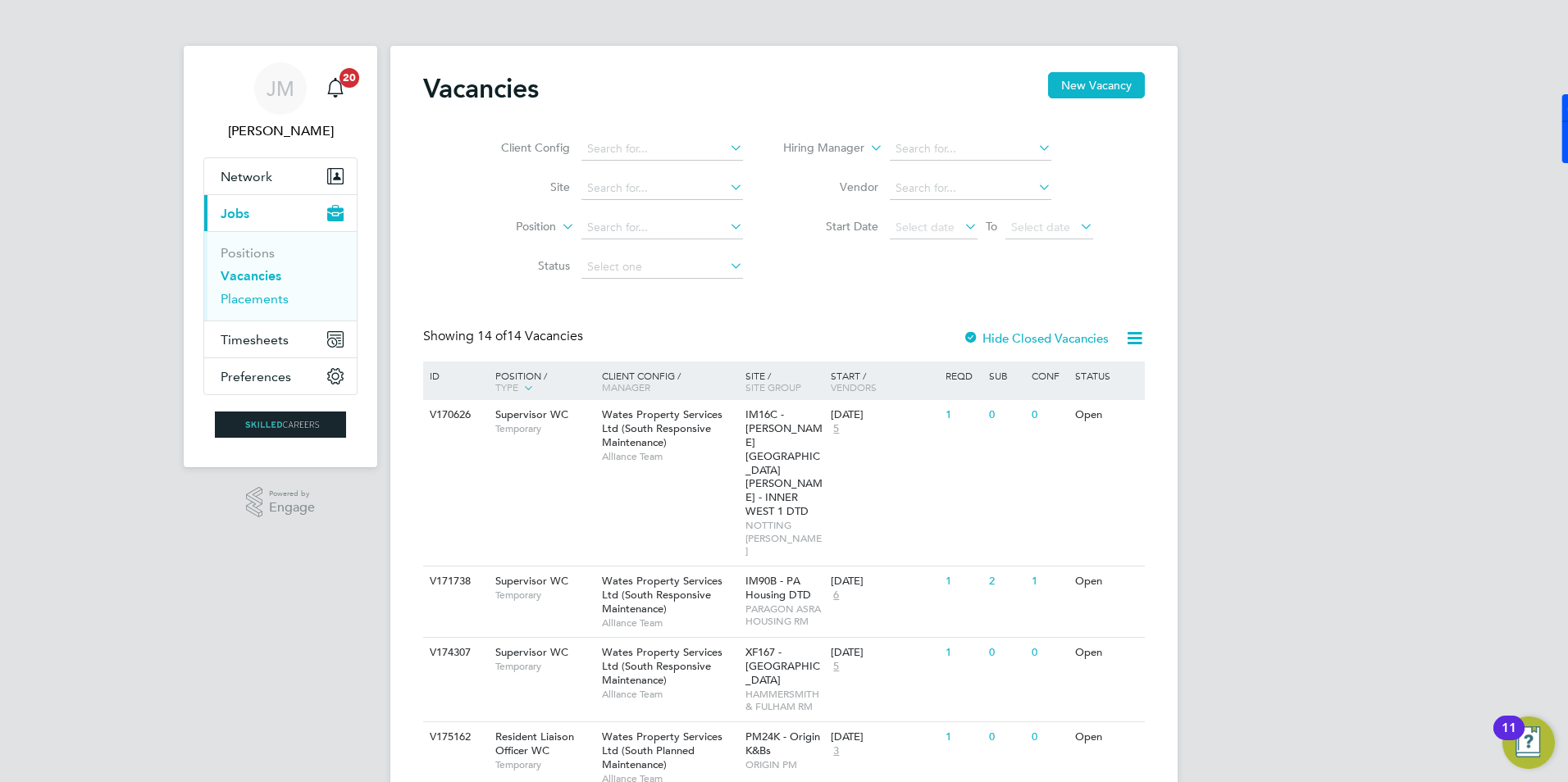 click on "Placements" at bounding box center [254, 298] 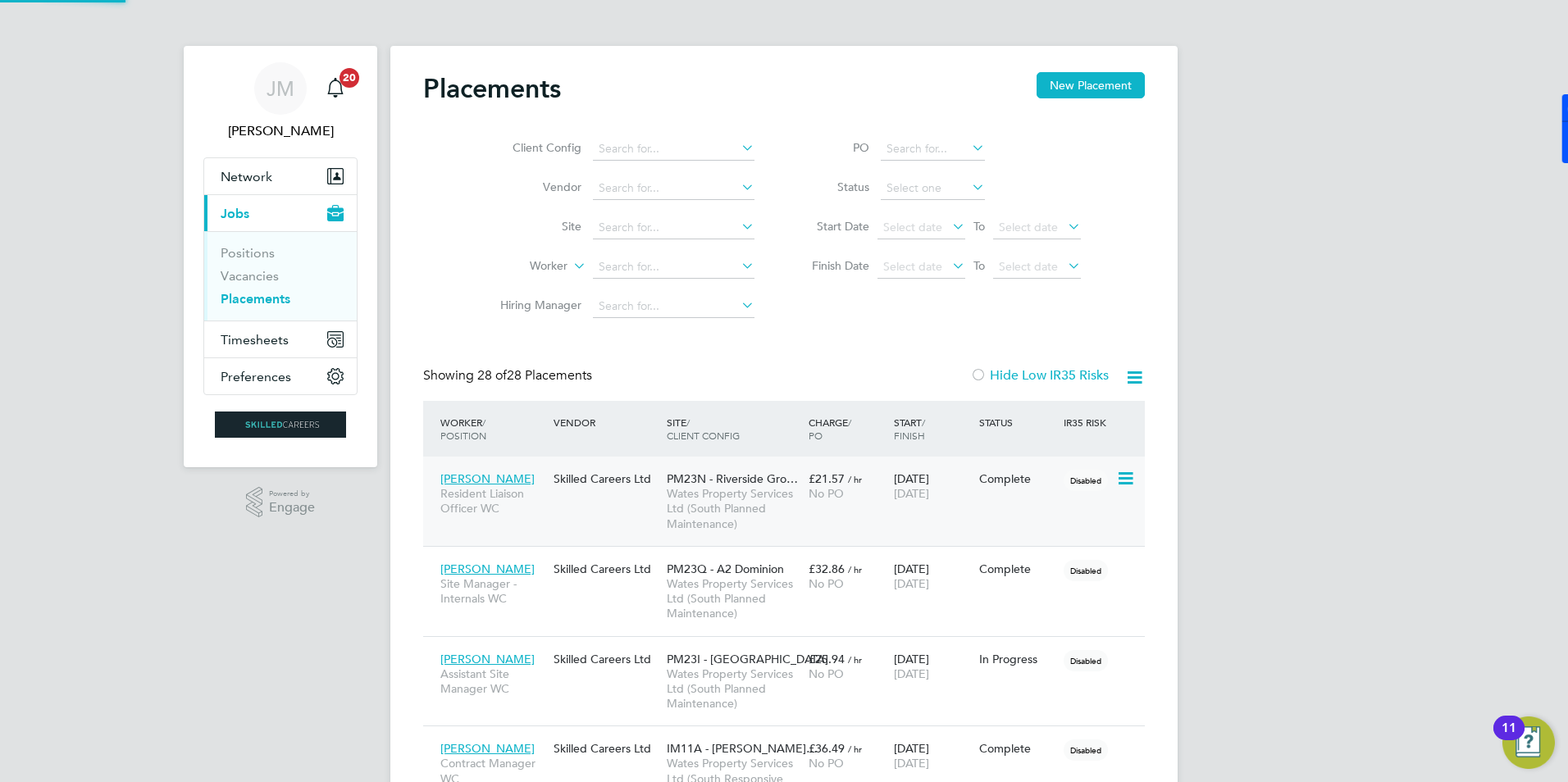 scroll, scrollTop: 8, scrollLeft: 8, axis: both 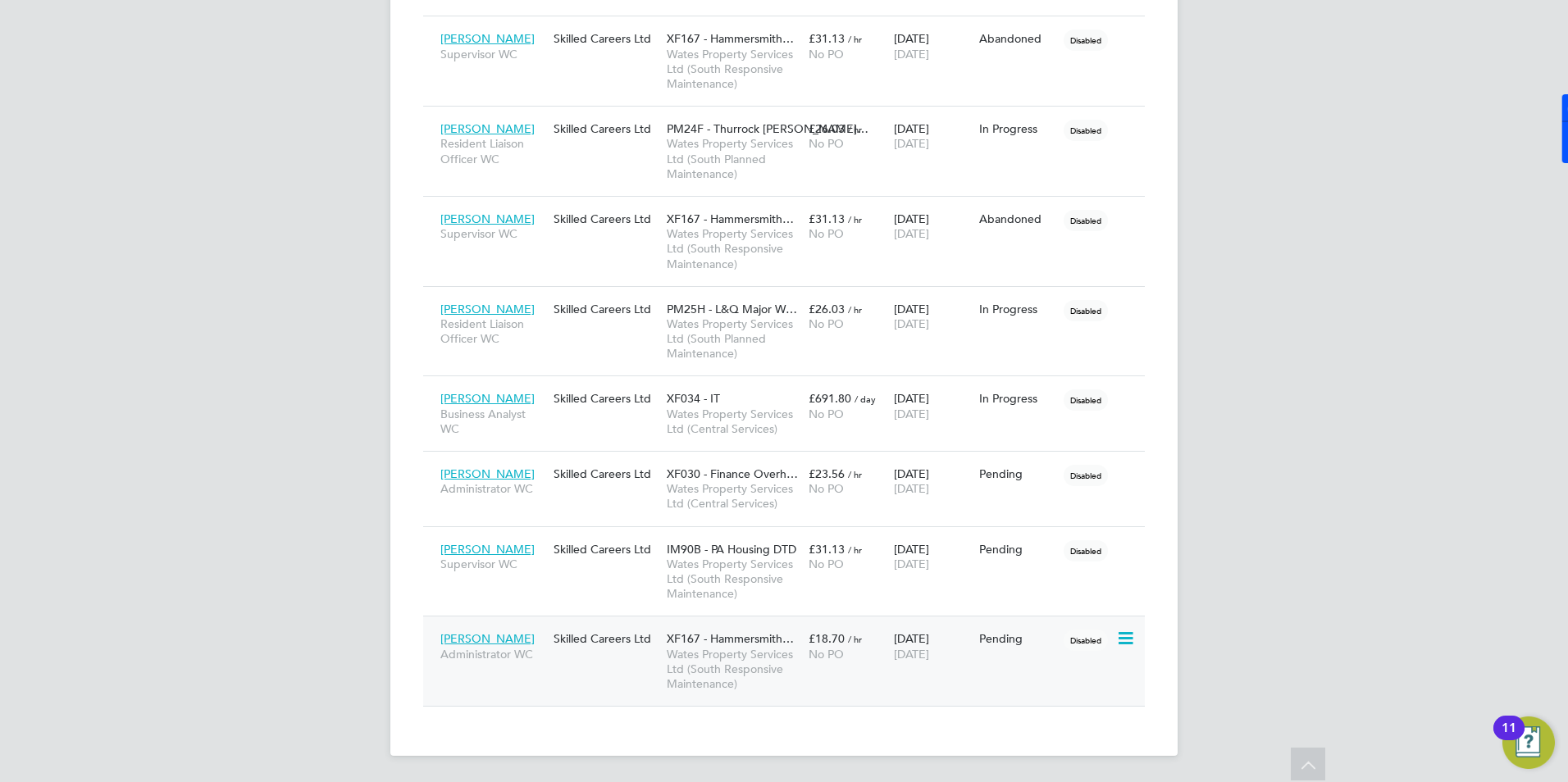 click on "Wates Property Services Ltd (South Responsive Maintenance)" 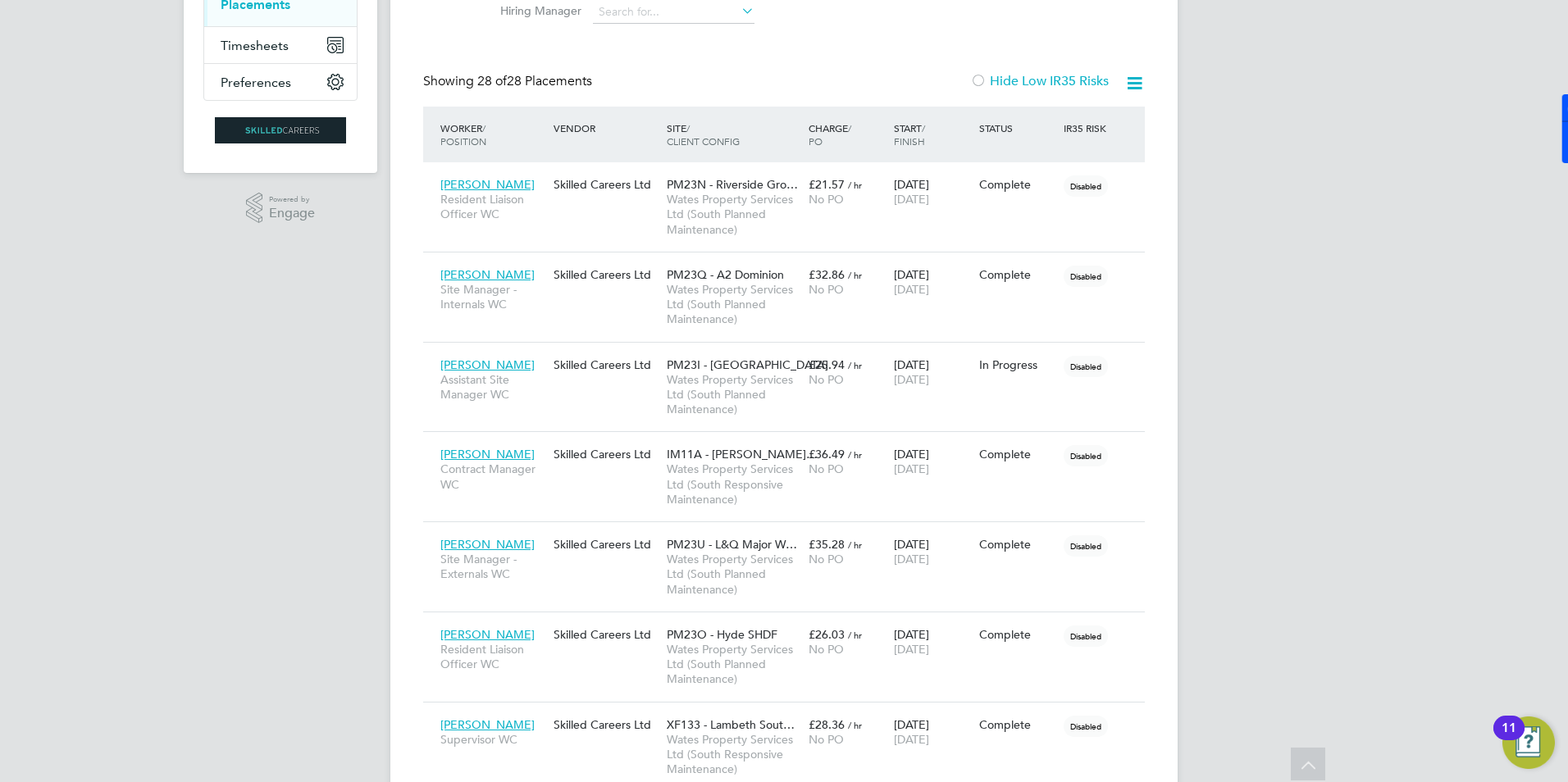 scroll, scrollTop: 0, scrollLeft: 0, axis: both 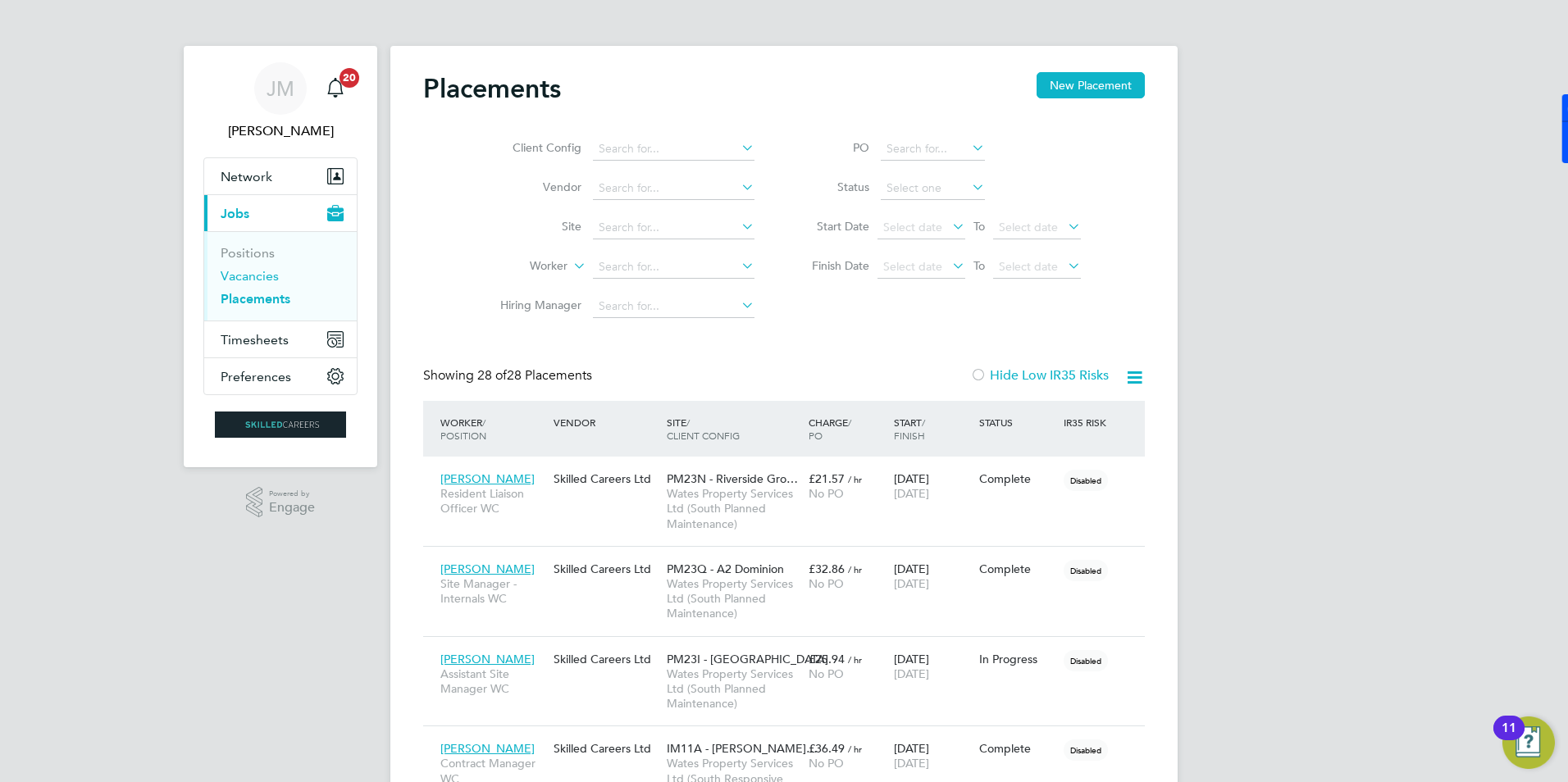 click on "Vacancies" at bounding box center (249, 275) 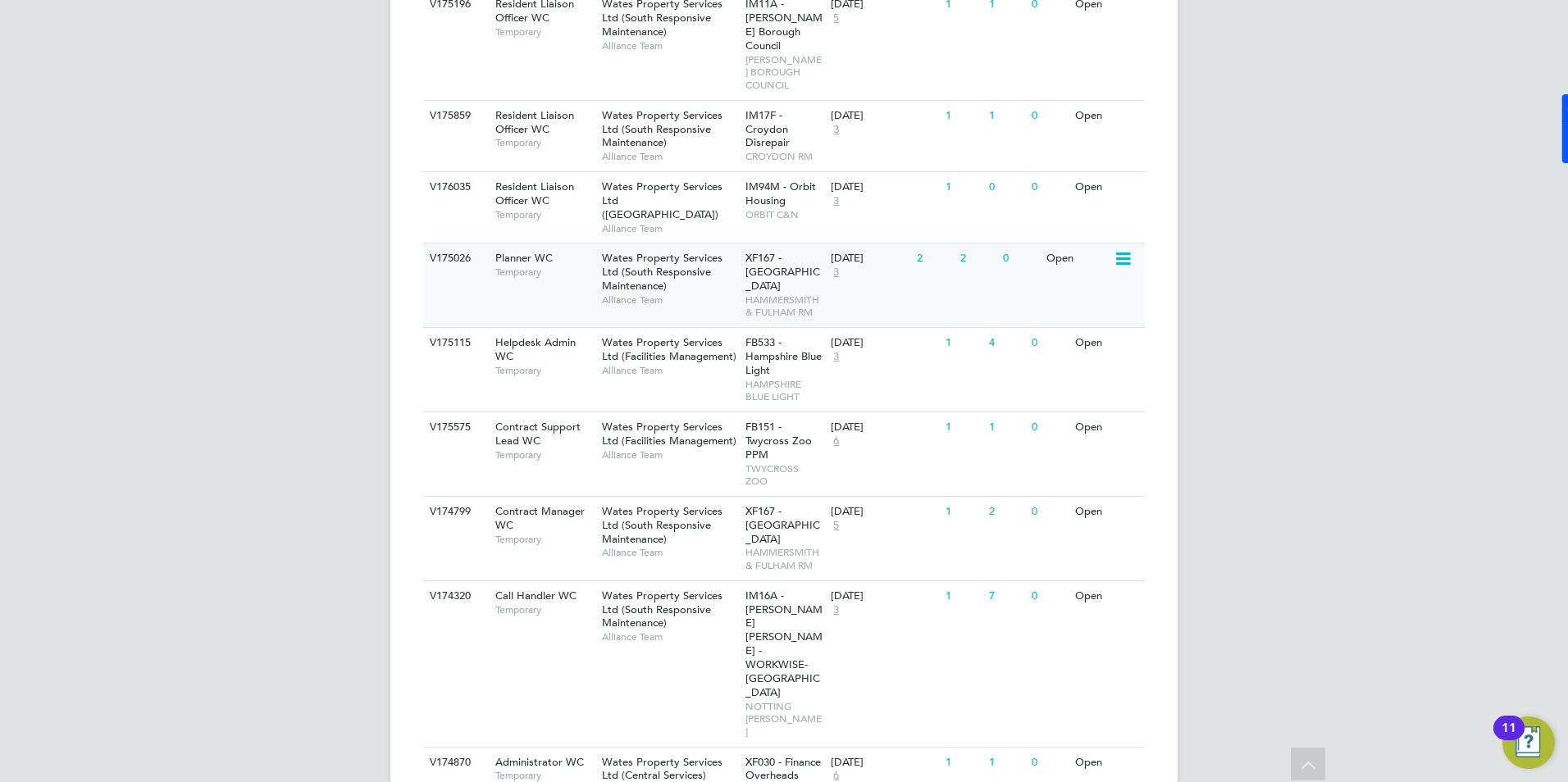 scroll, scrollTop: 807, scrollLeft: 0, axis: vertical 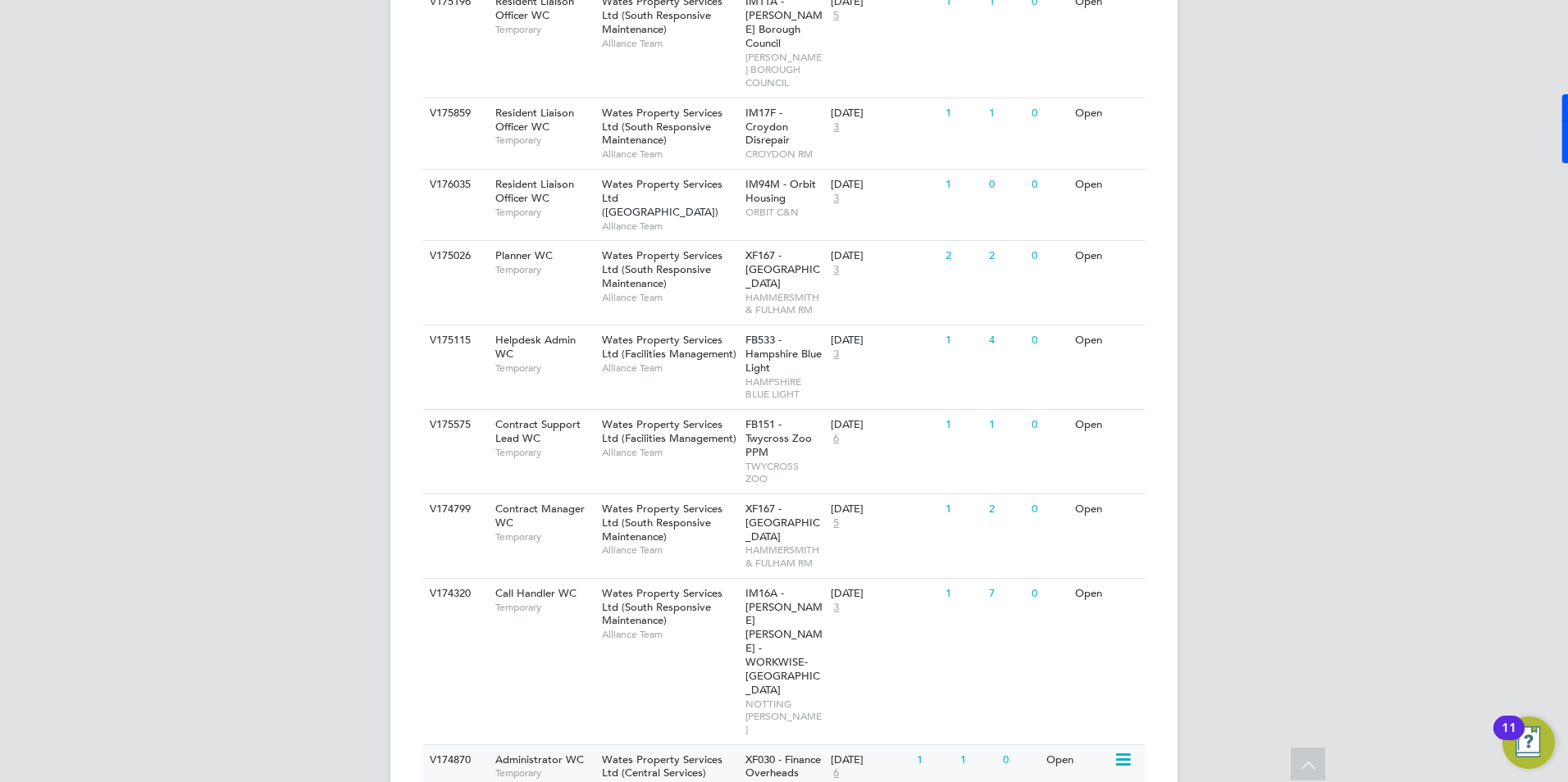 click on "Wates Property Services Ltd (Central Services)   Alliance Team" 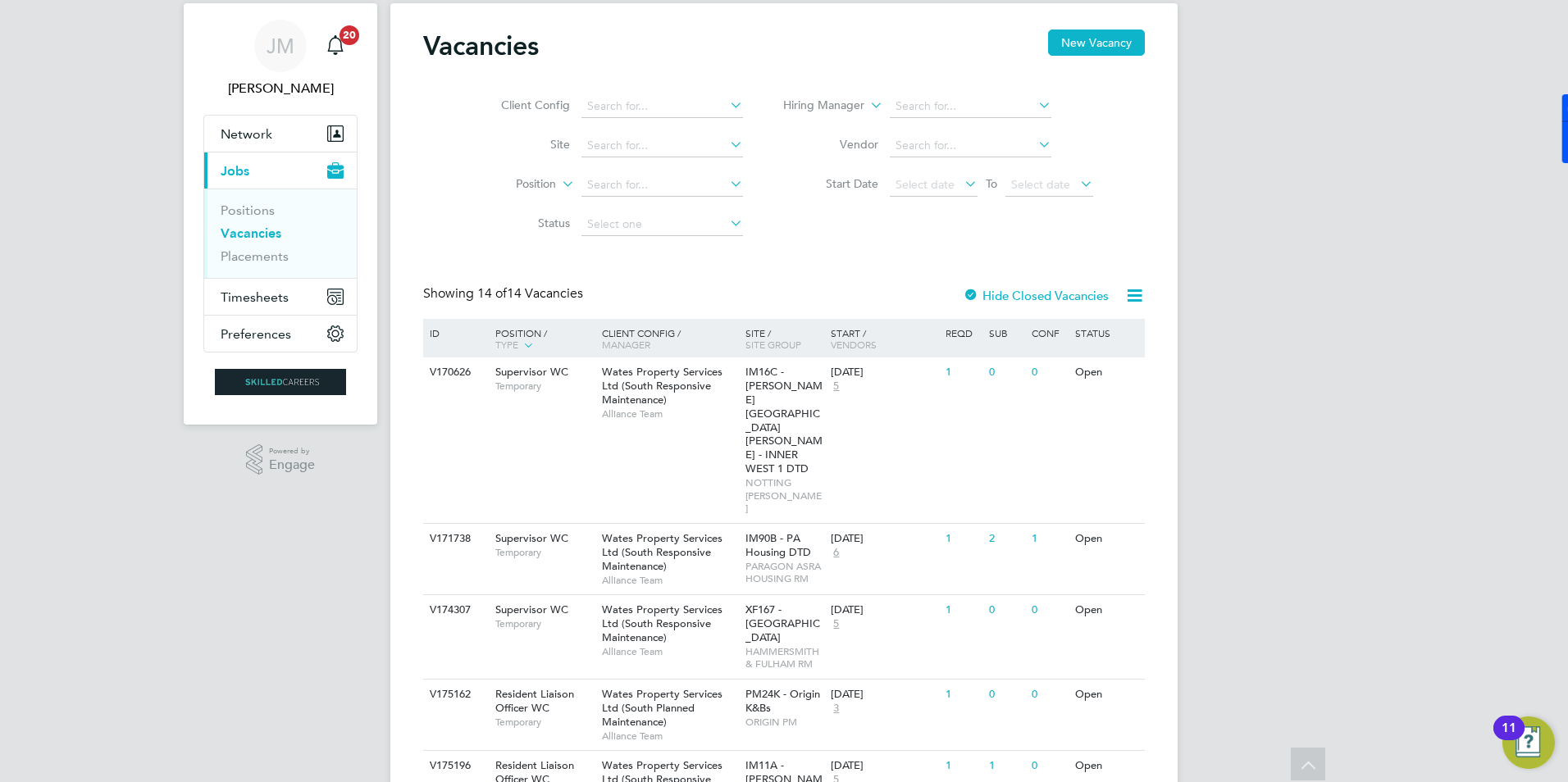 scroll, scrollTop: 0, scrollLeft: 0, axis: both 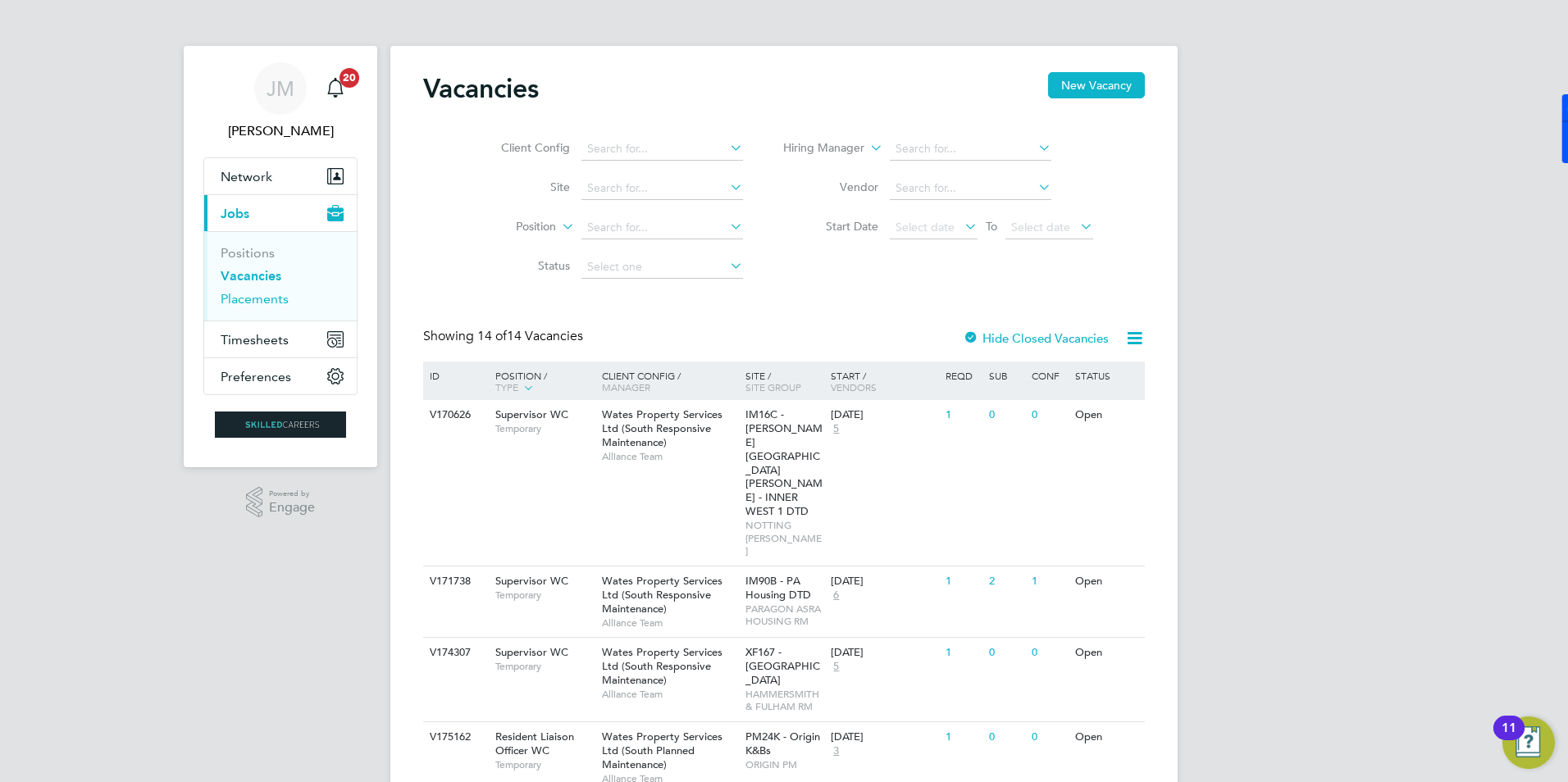 click on "Placements" at bounding box center [254, 298] 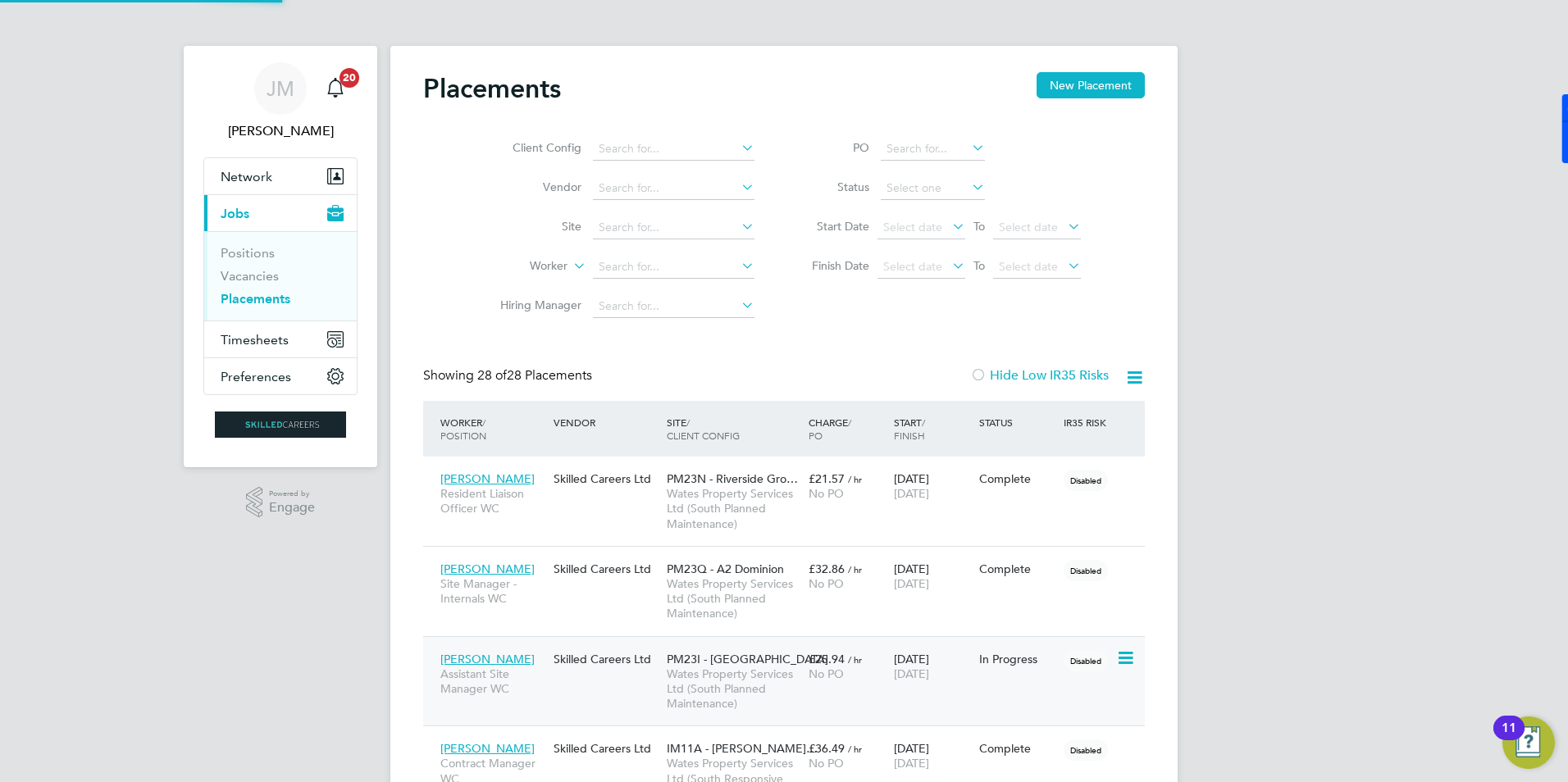 scroll, scrollTop: 164, scrollLeft: 0, axis: vertical 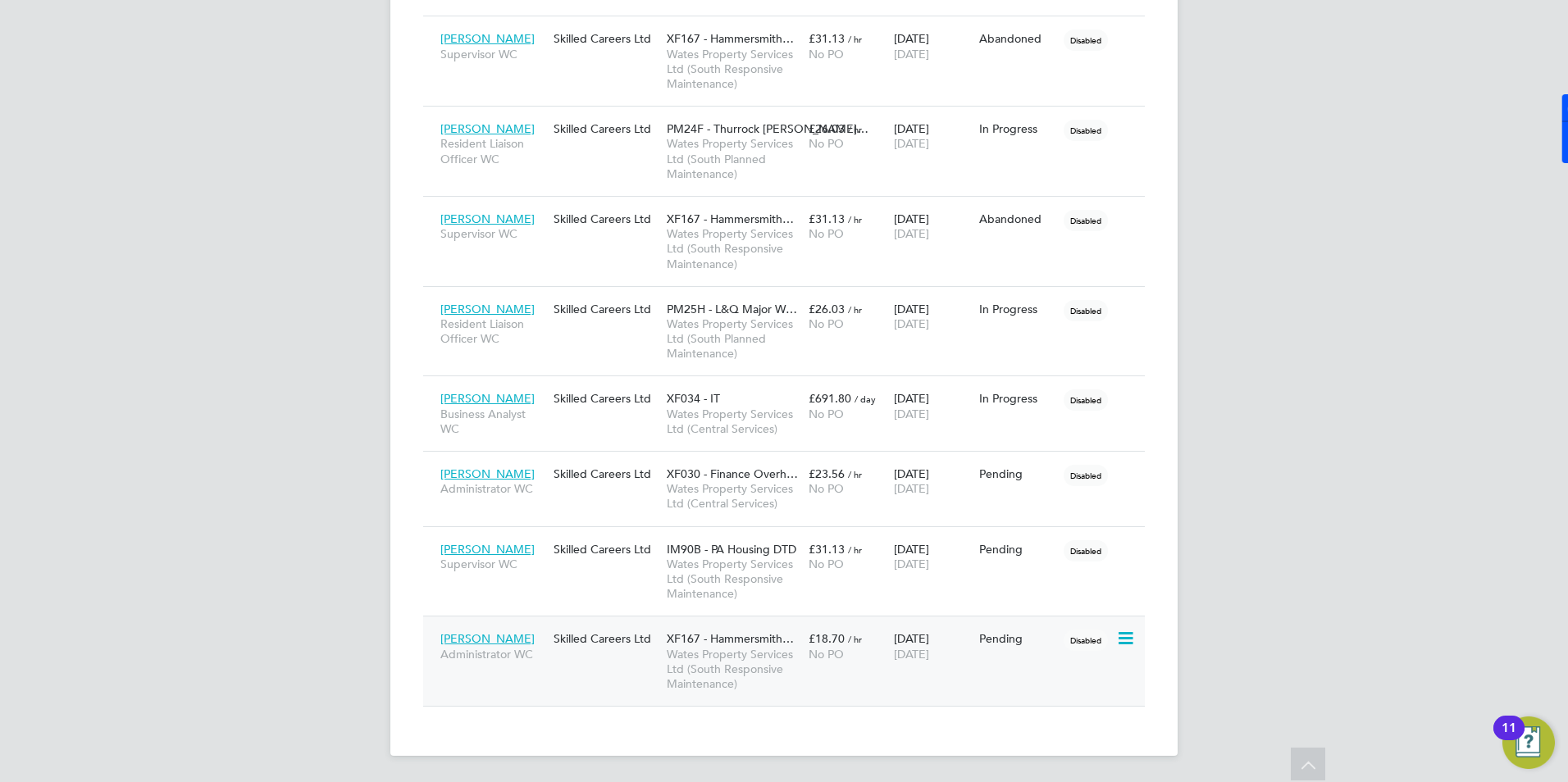 click on "£18.70" 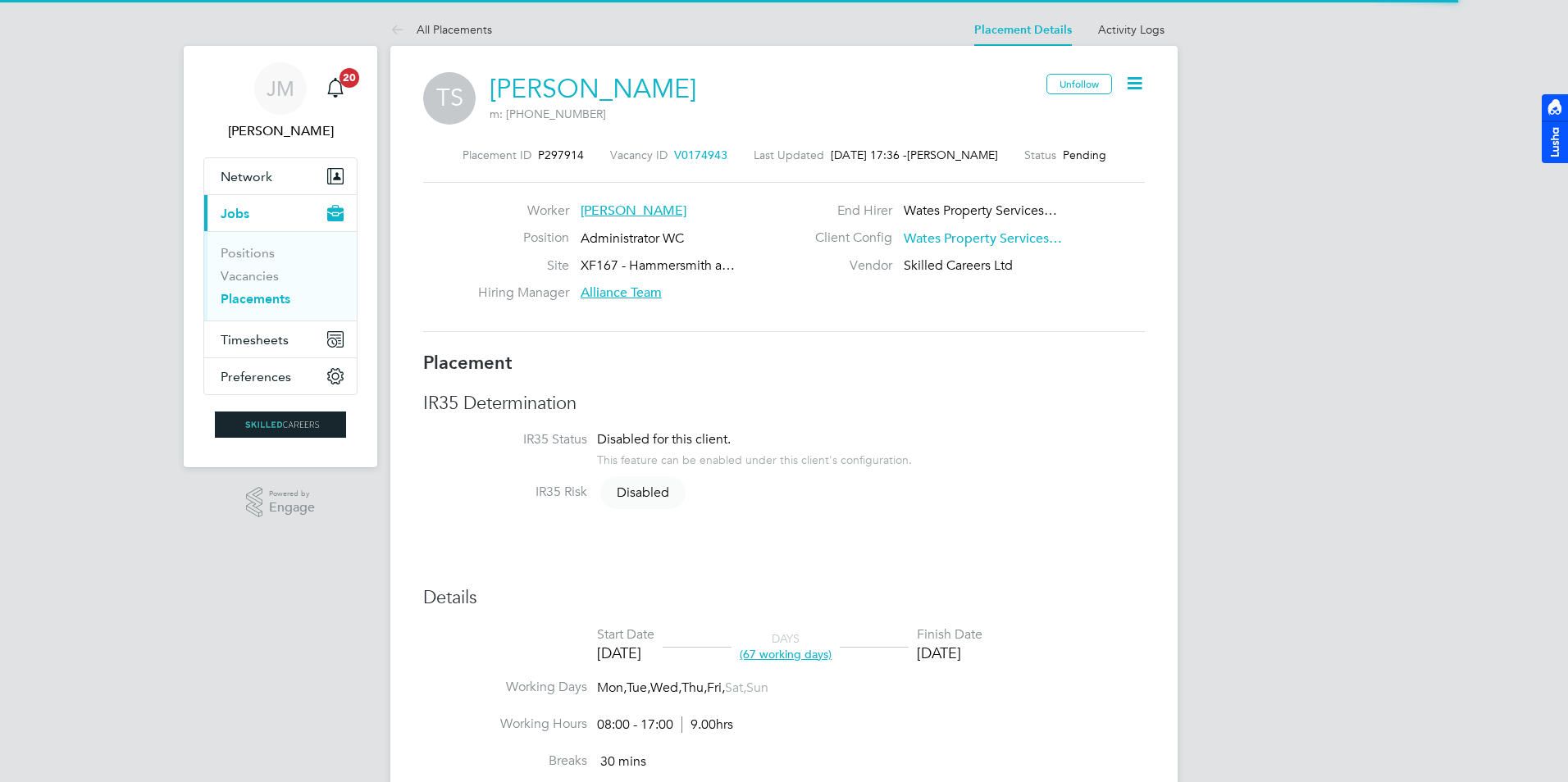 scroll, scrollTop: 0, scrollLeft: 0, axis: both 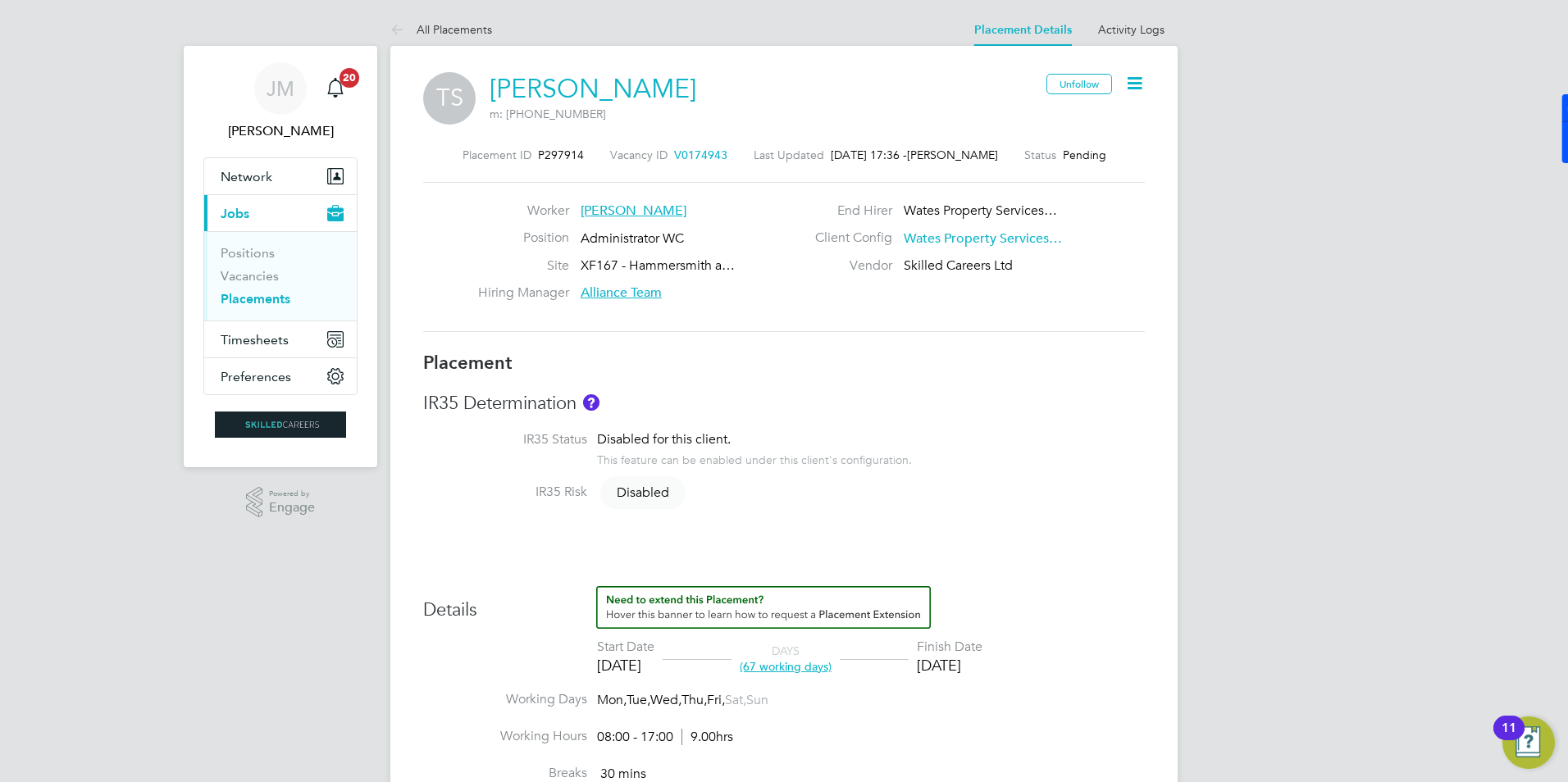 click on "V0174943" 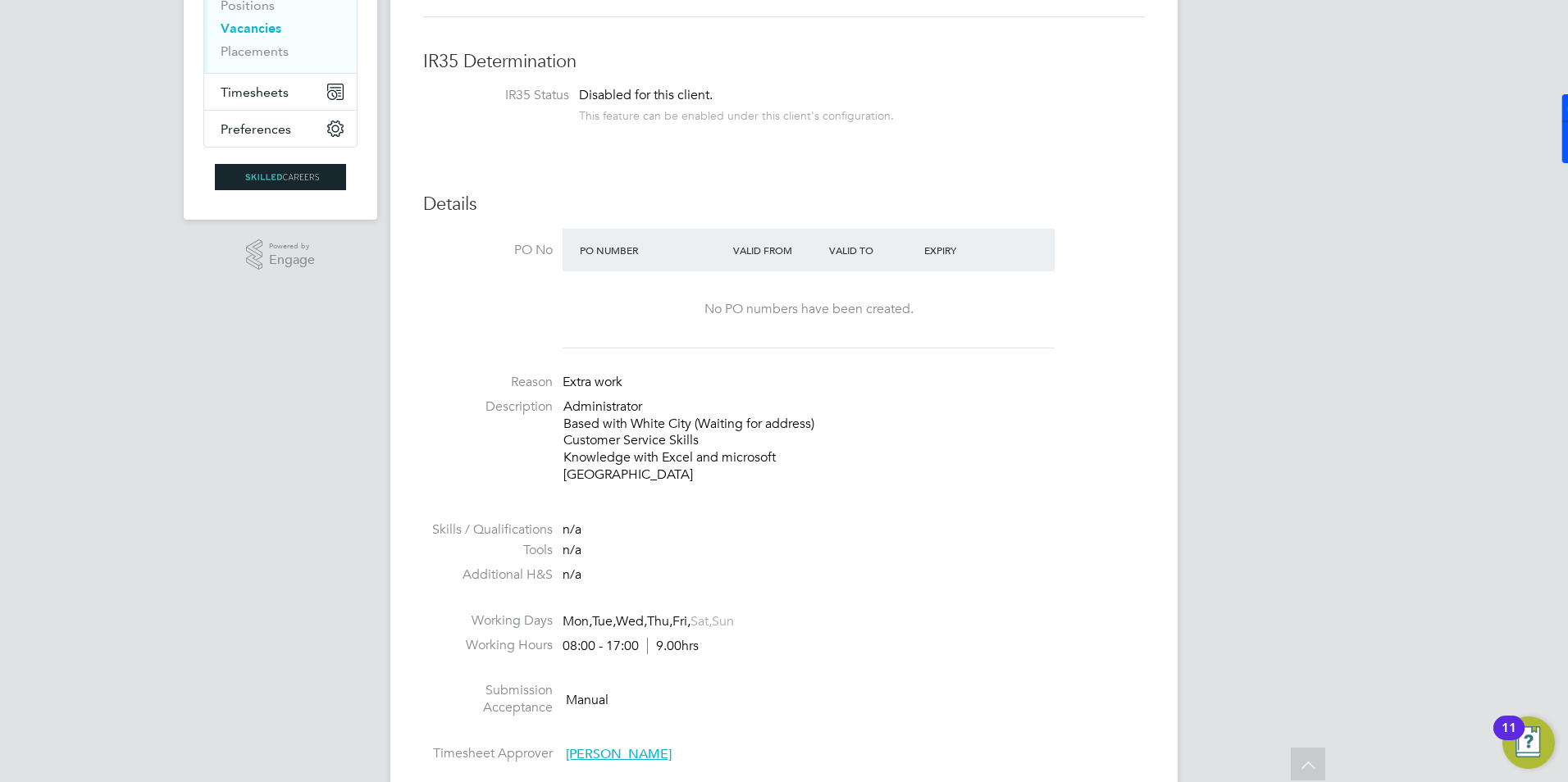 scroll, scrollTop: 219, scrollLeft: 0, axis: vertical 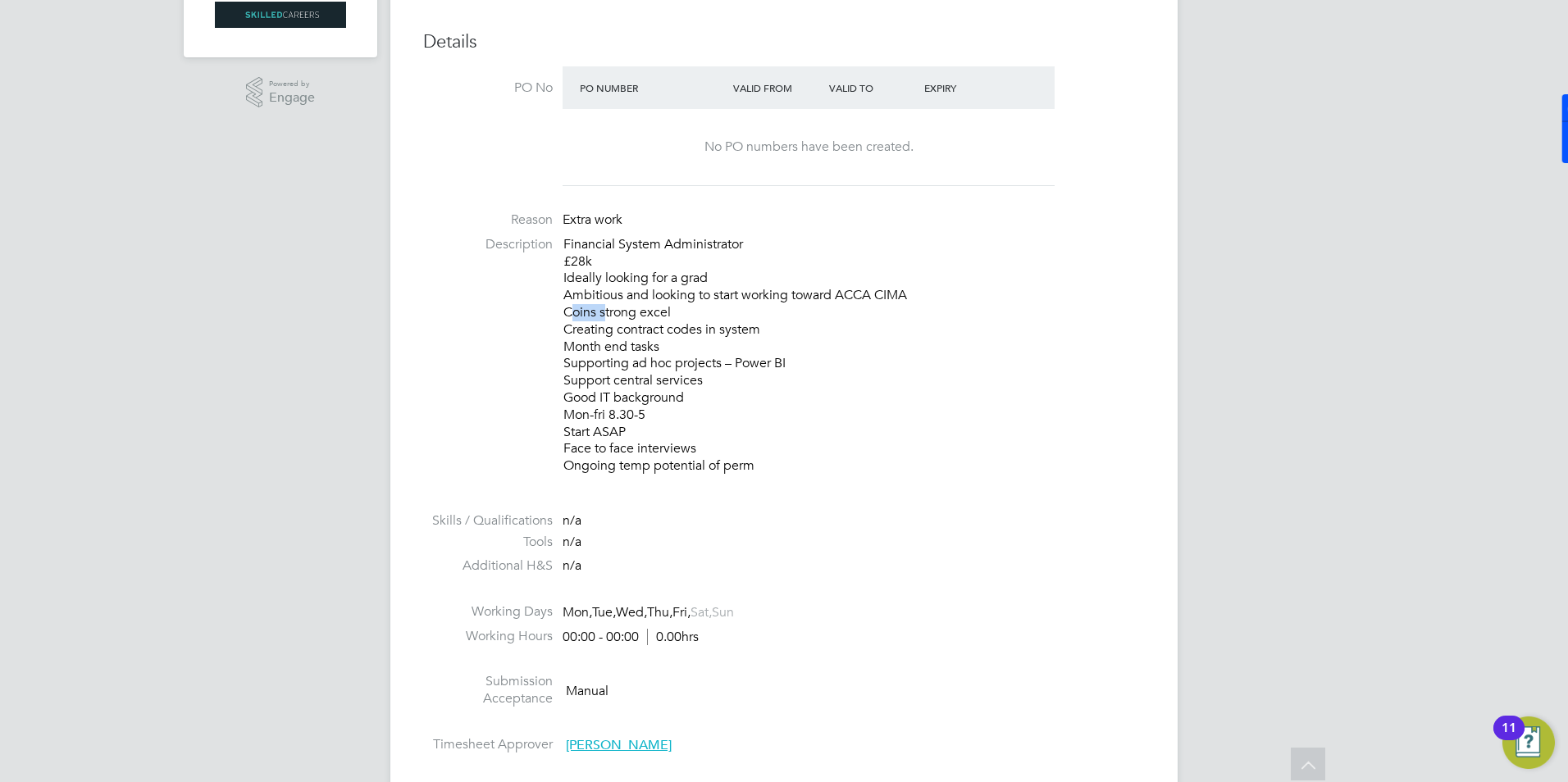 drag, startPoint x: 599, startPoint y: 313, endPoint x: 556, endPoint y: 313, distance: 43 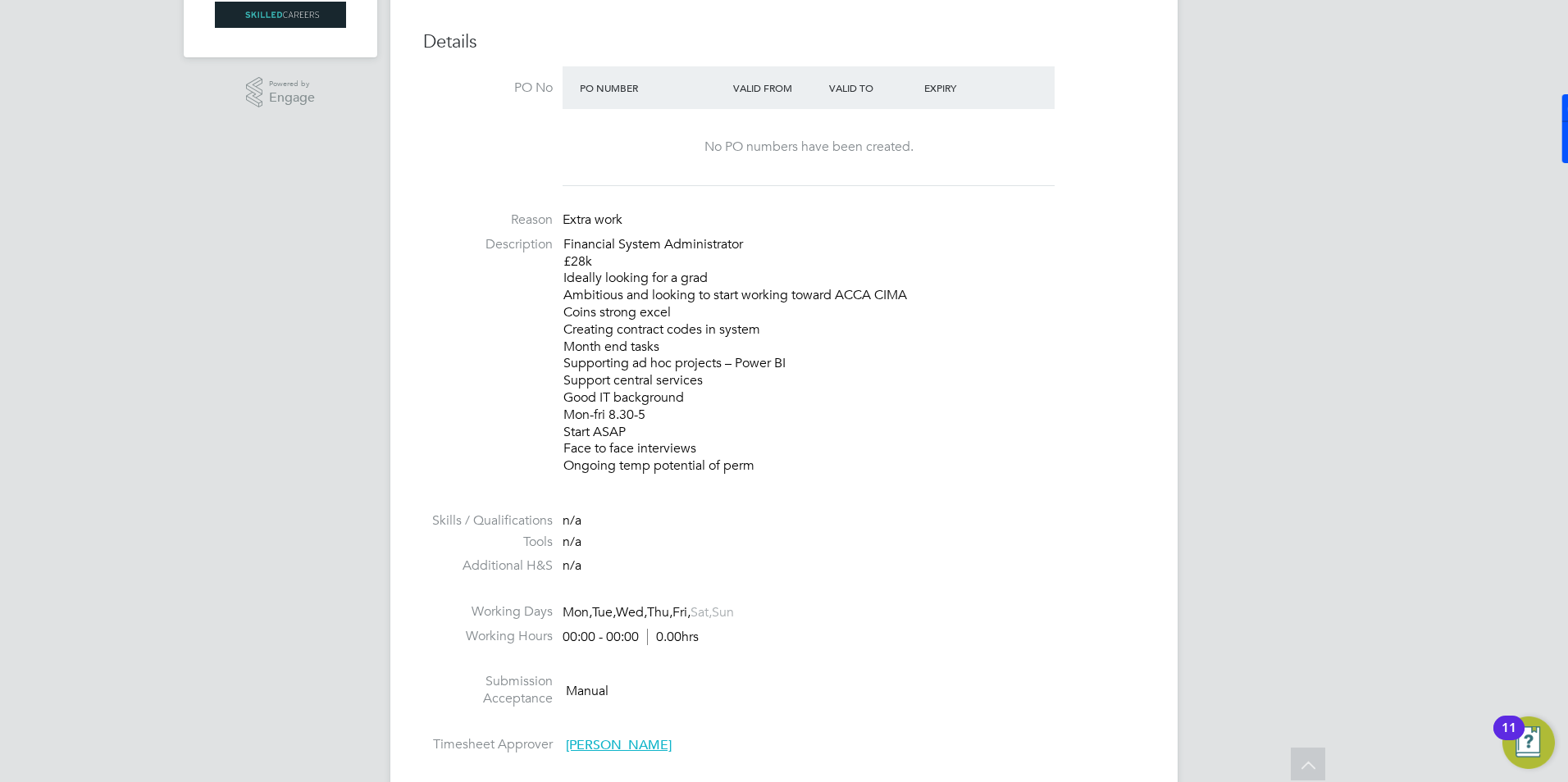 drag, startPoint x: 556, startPoint y: 313, endPoint x: 649, endPoint y: 310, distance: 93.04837 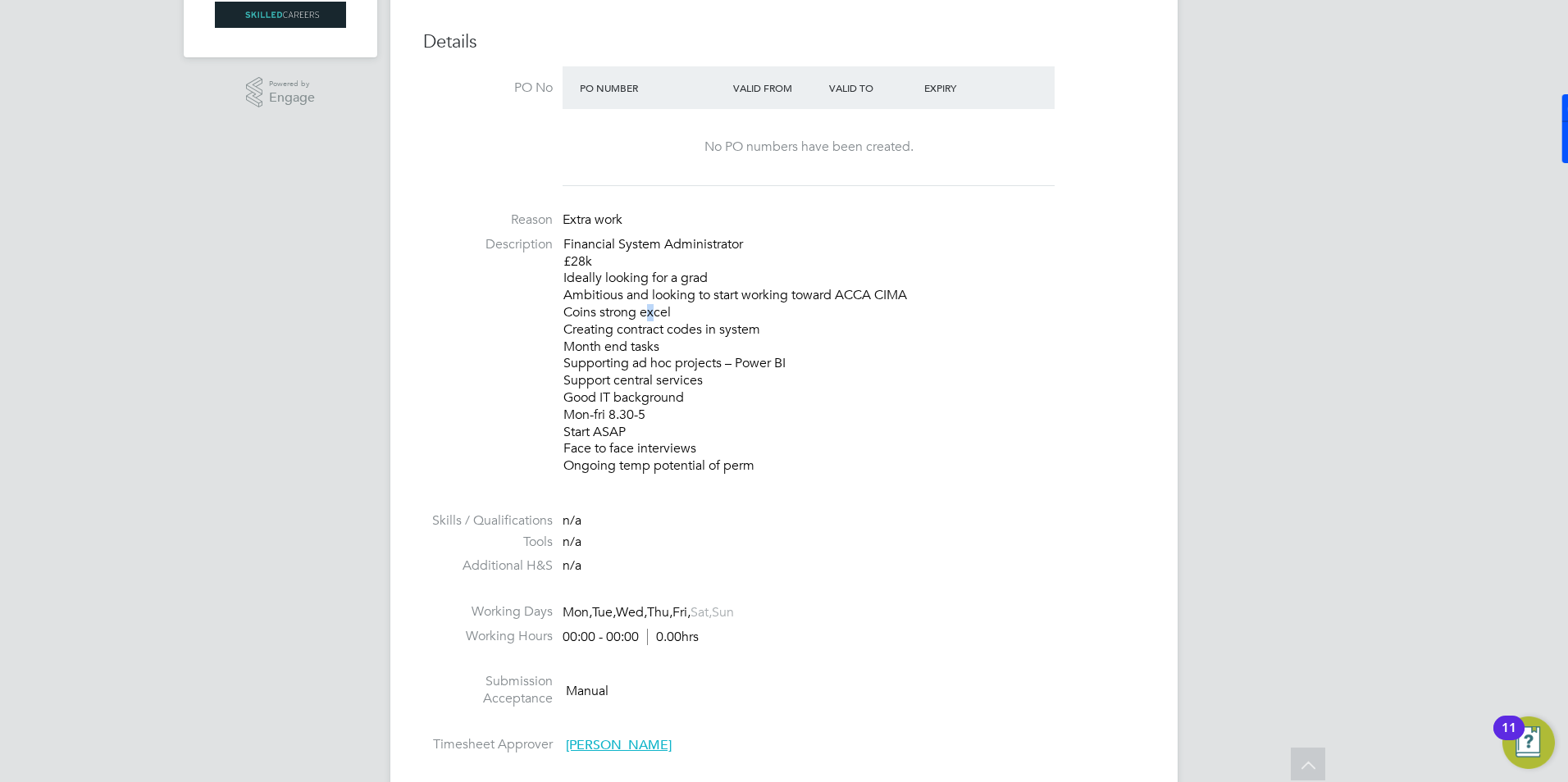 click on "Financial System Administrator
£28k
Ideally looking for a grad
Ambitious and looking to start working toward ACCA CIMA
Coins strong excel
Creating contract codes in system
Month end tasks
Supporting ad hoc projects – Power BI
Support central services
Good IT background
Mon-fri 8.30-5
Start ASAP
Face to face interviews
Ongoing temp potential of perm" 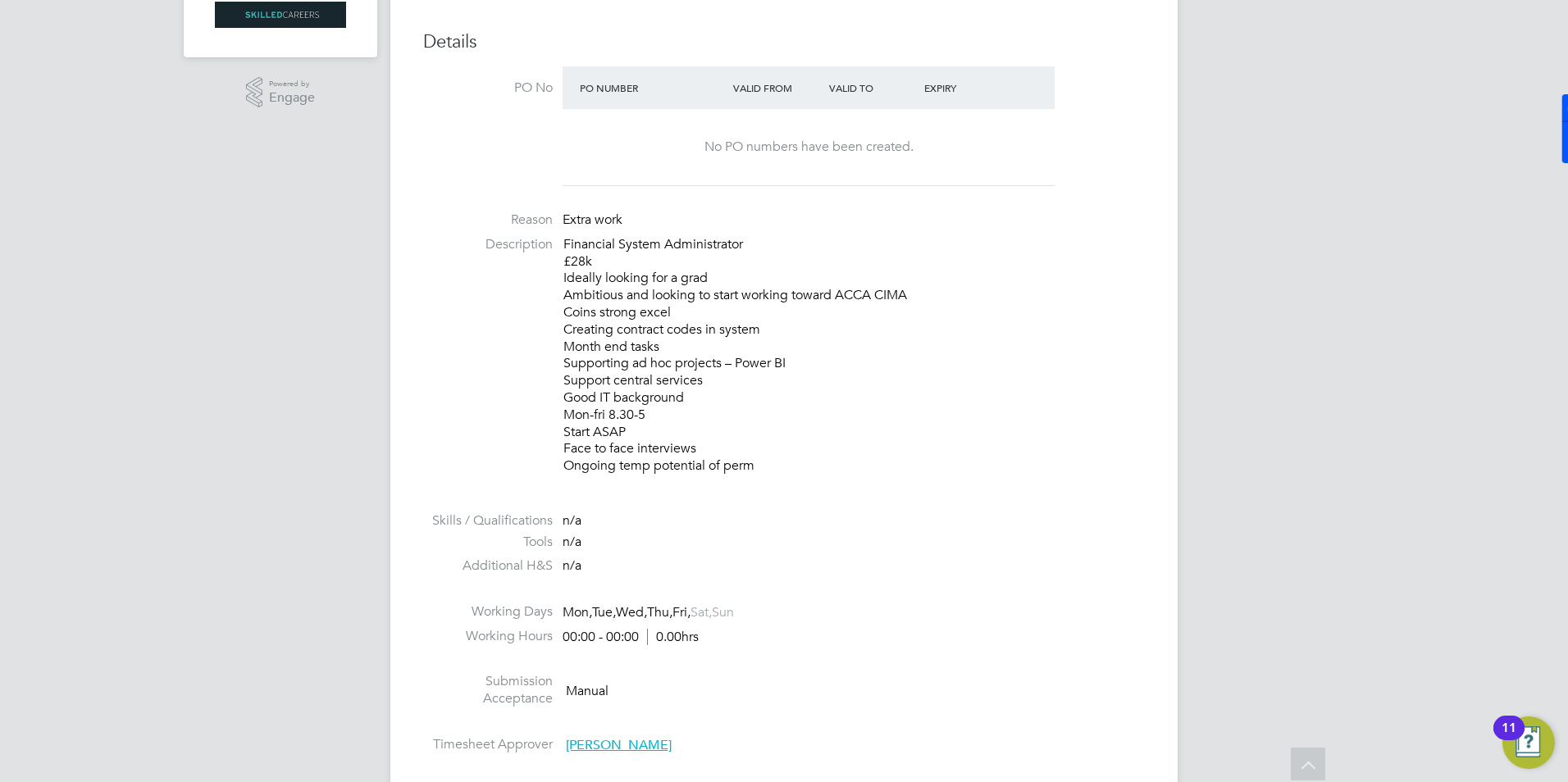 drag, startPoint x: 674, startPoint y: 315, endPoint x: 644, endPoint y: 315, distance: 30 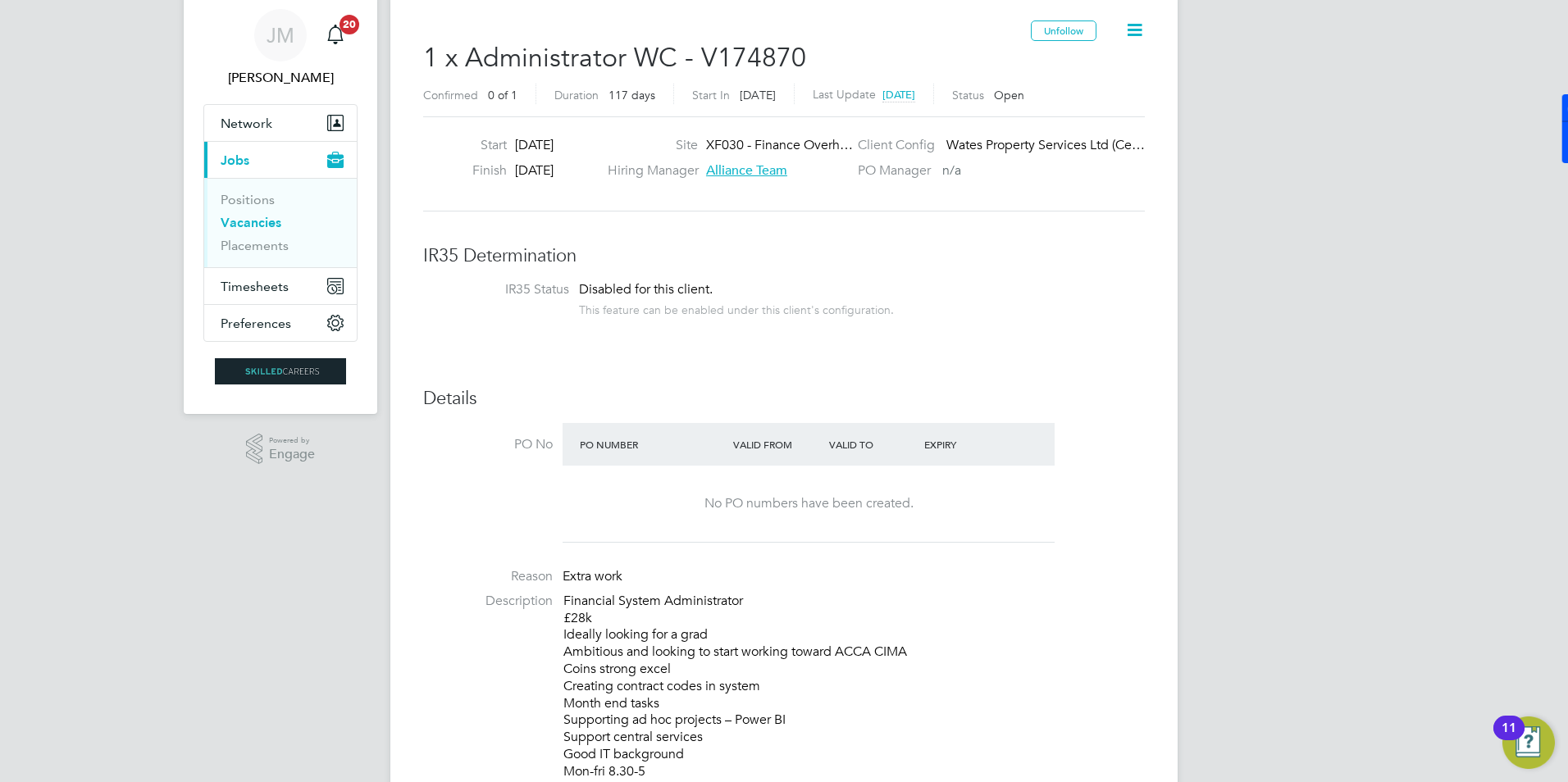 scroll, scrollTop: 82, scrollLeft: 0, axis: vertical 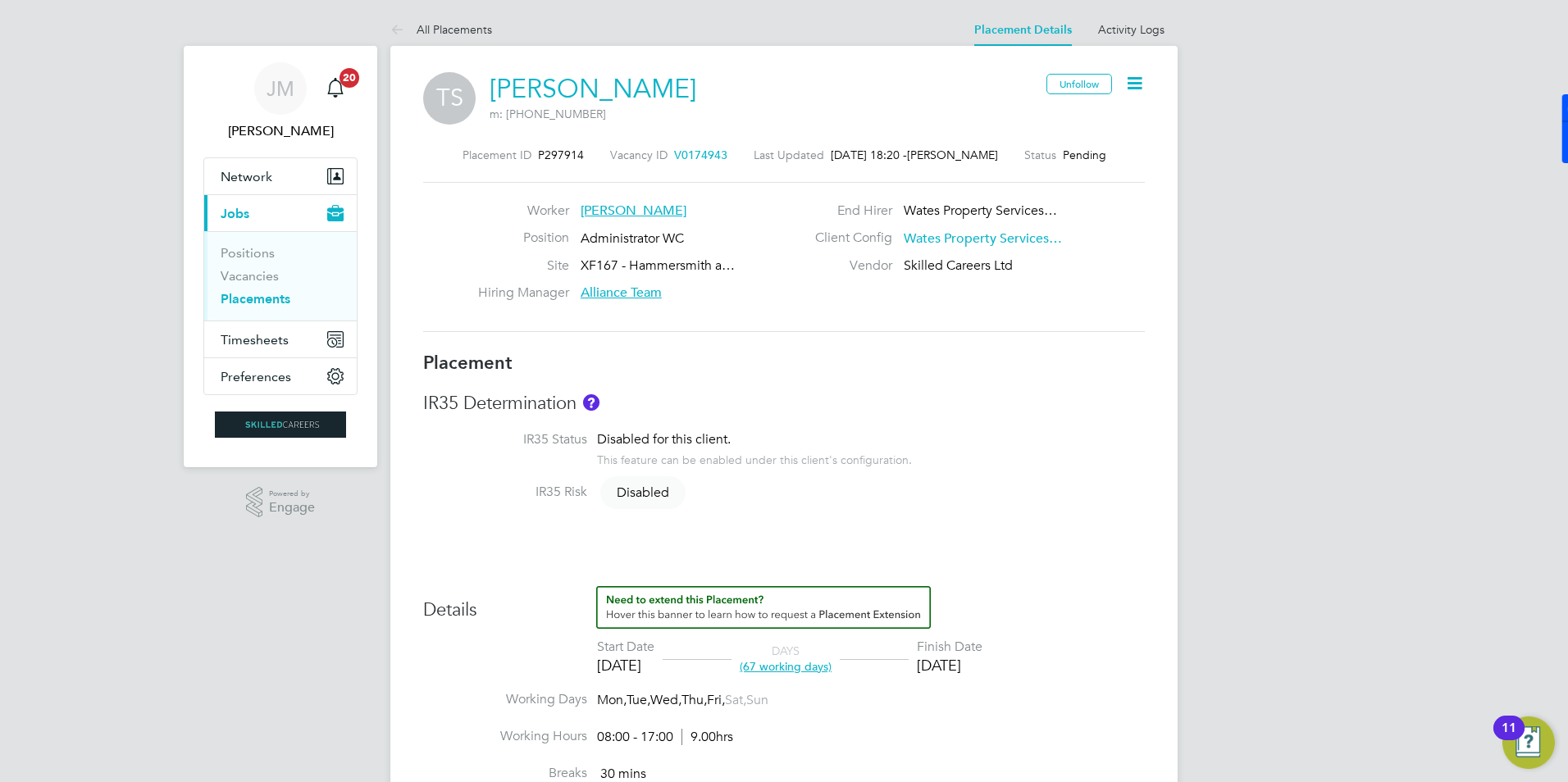 click on "V0174943" 